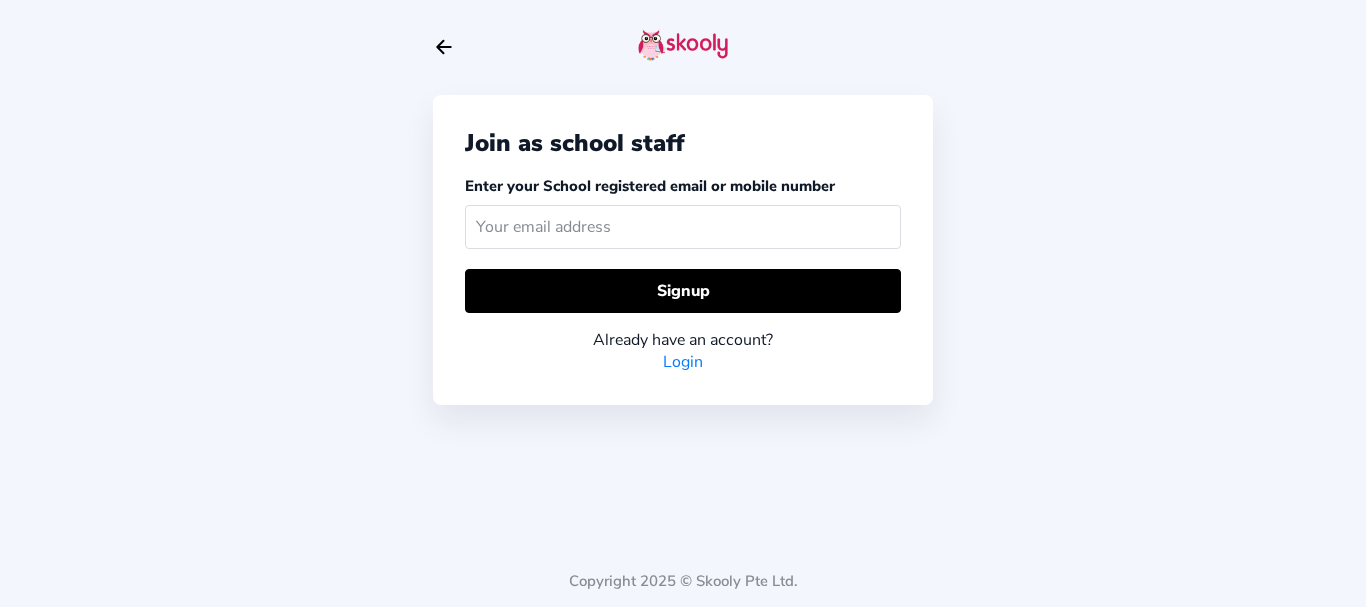 scroll, scrollTop: 0, scrollLeft: 0, axis: both 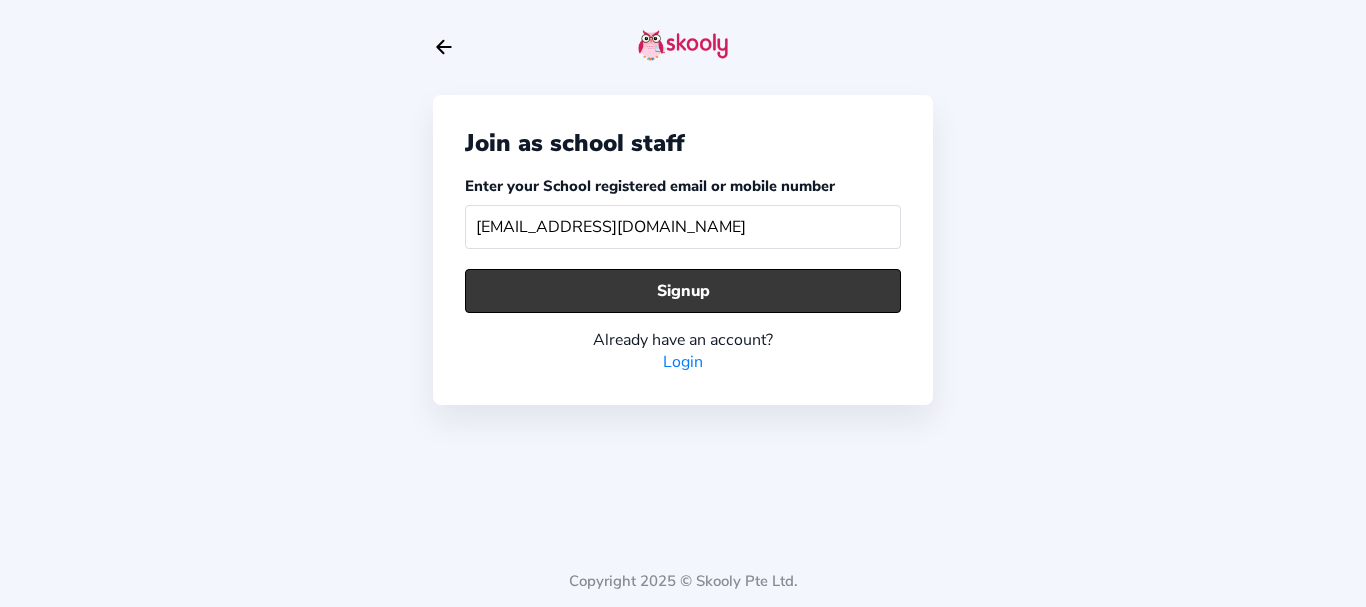 type on "scenario11@mailinator.com" 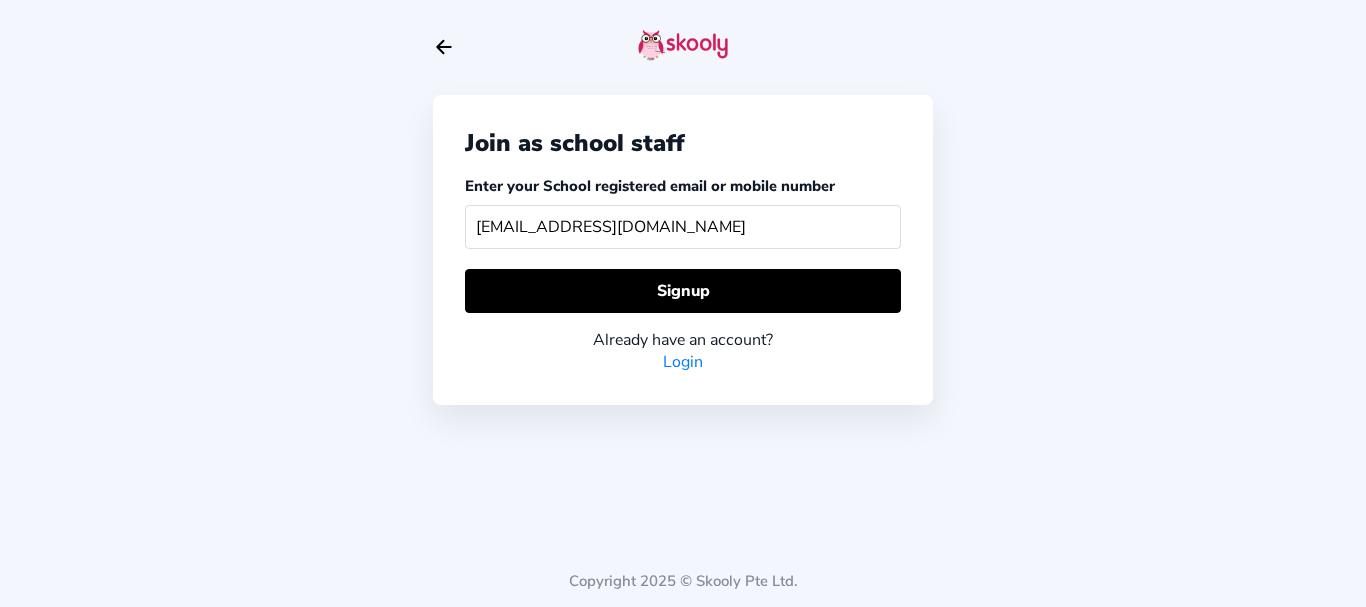 click on "Login" 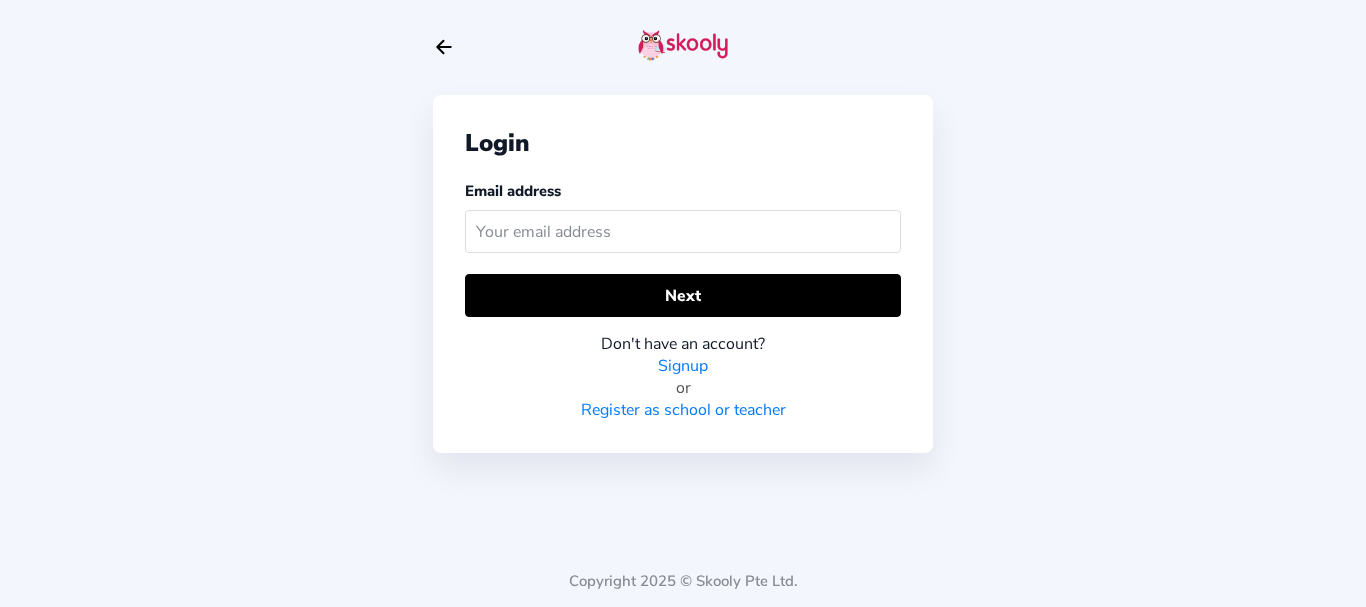 click on "Signup" 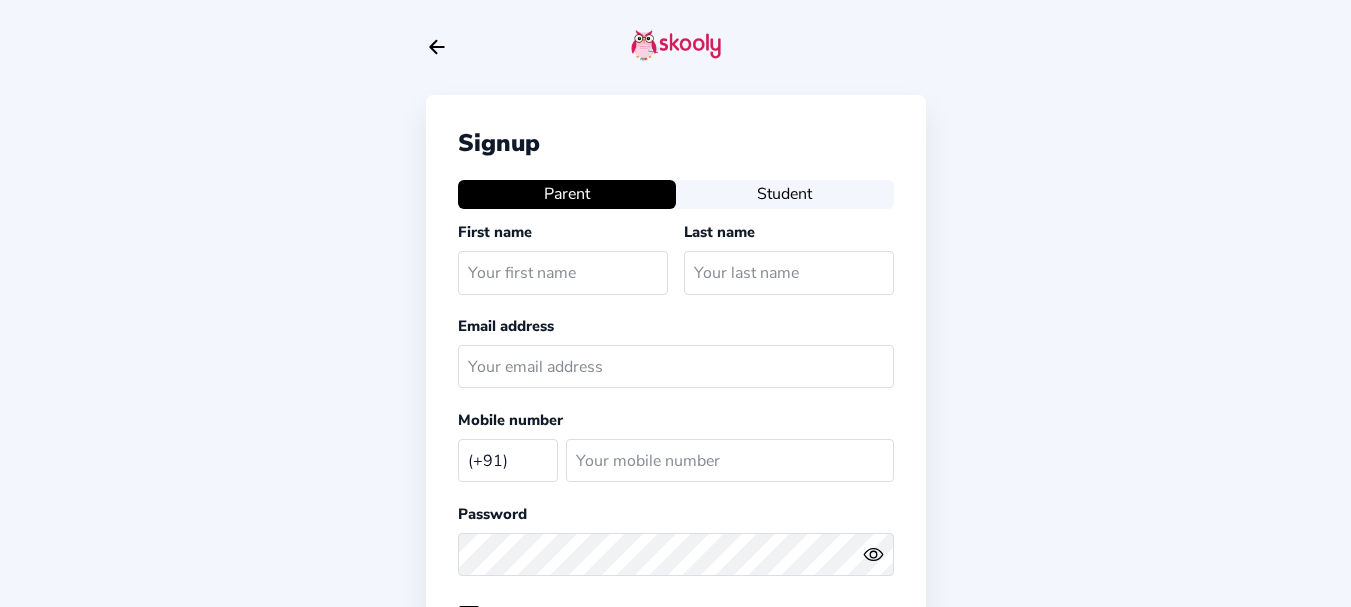 select on "IN" 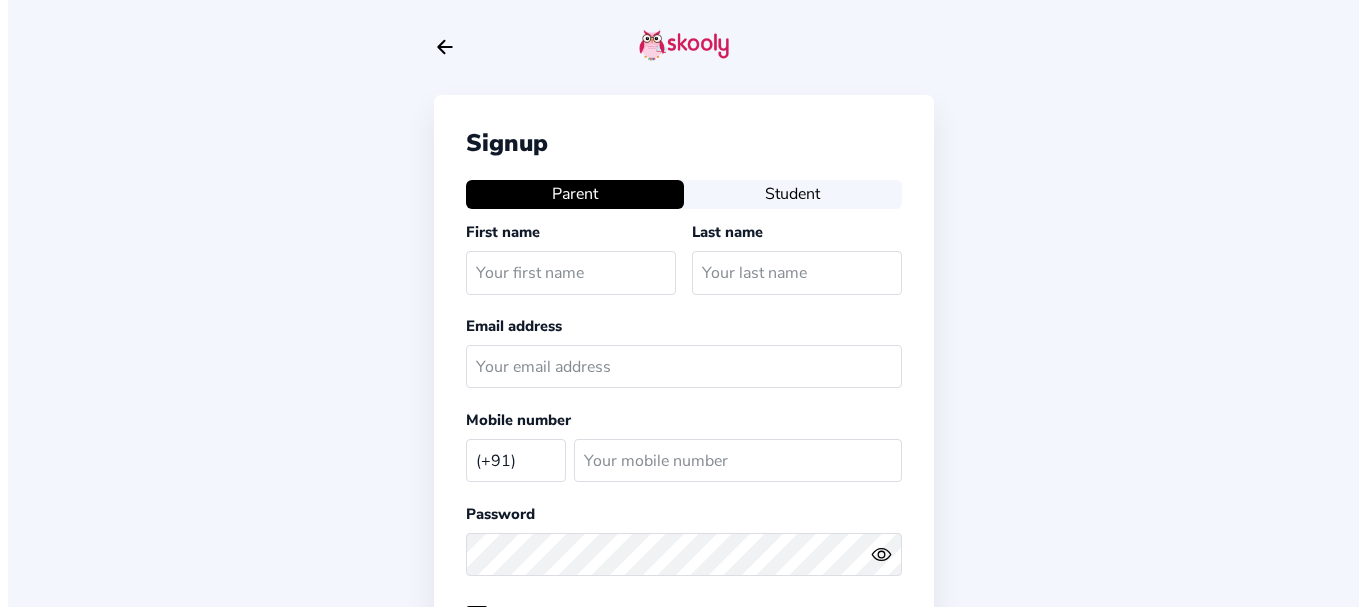 scroll, scrollTop: 0, scrollLeft: 0, axis: both 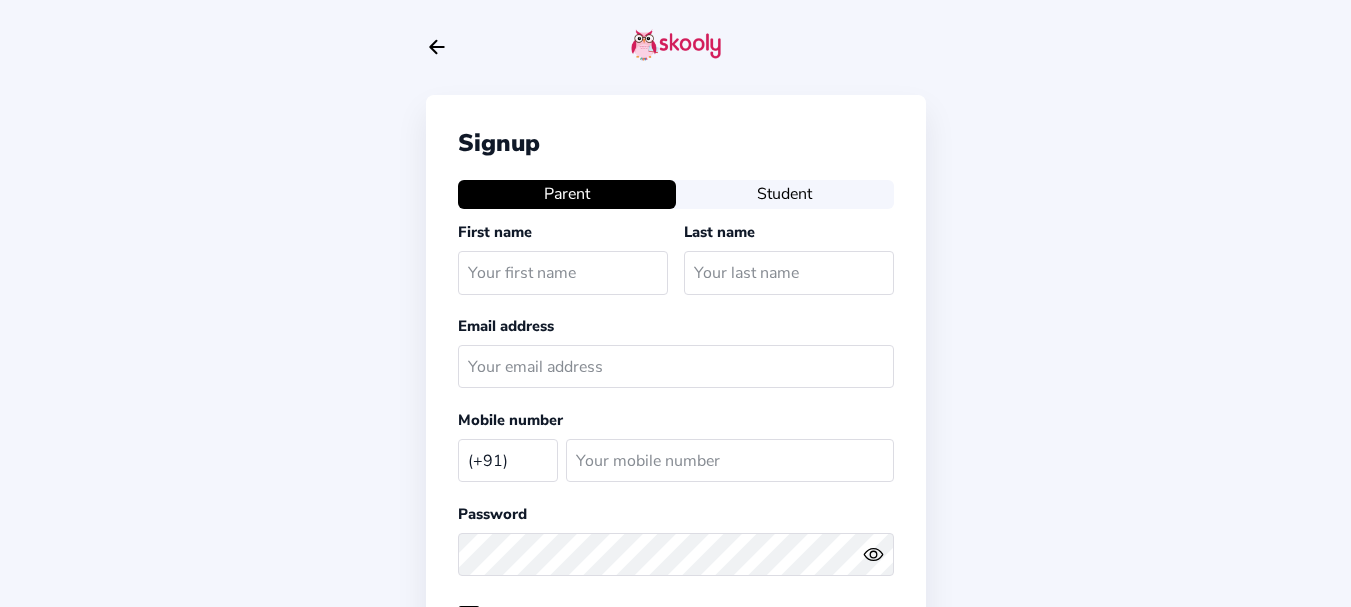 click on "Arrow Back" 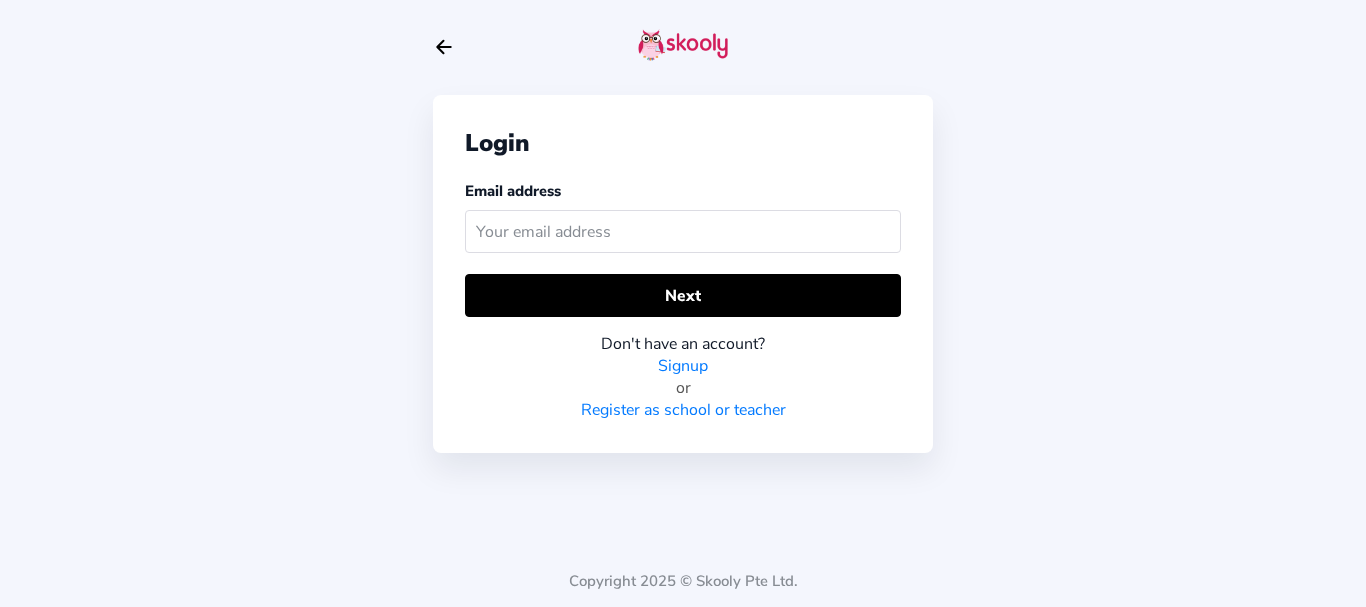 click on "Arrow Back" 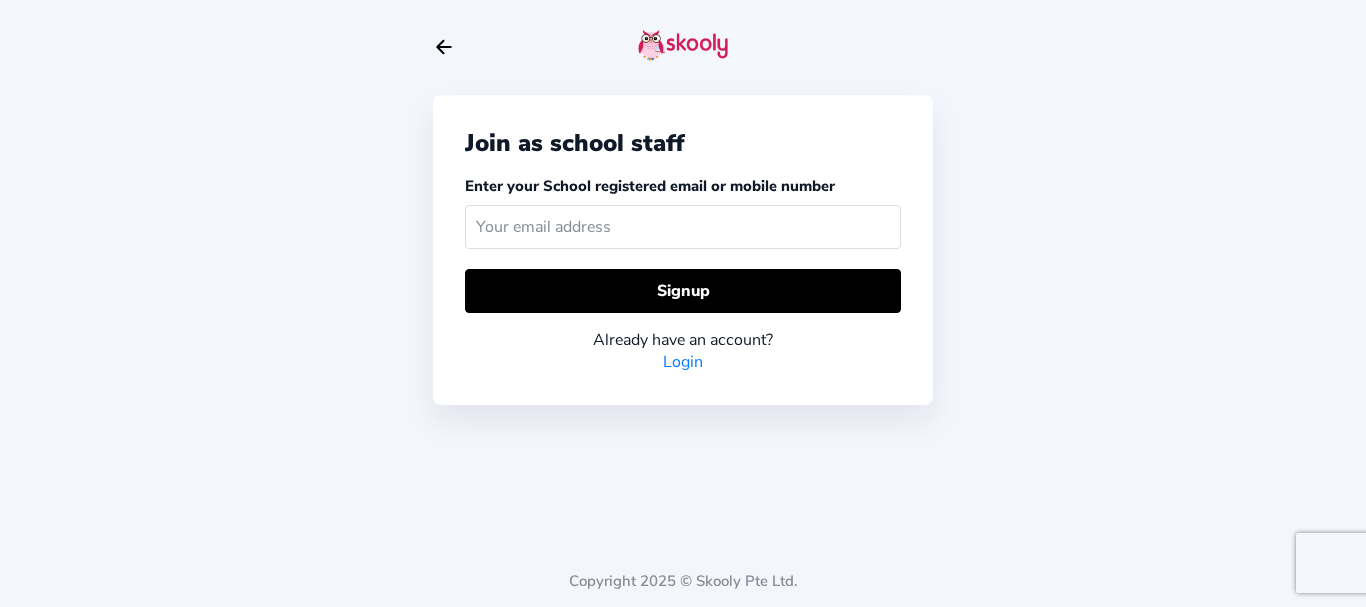 click on "Arrow Back" 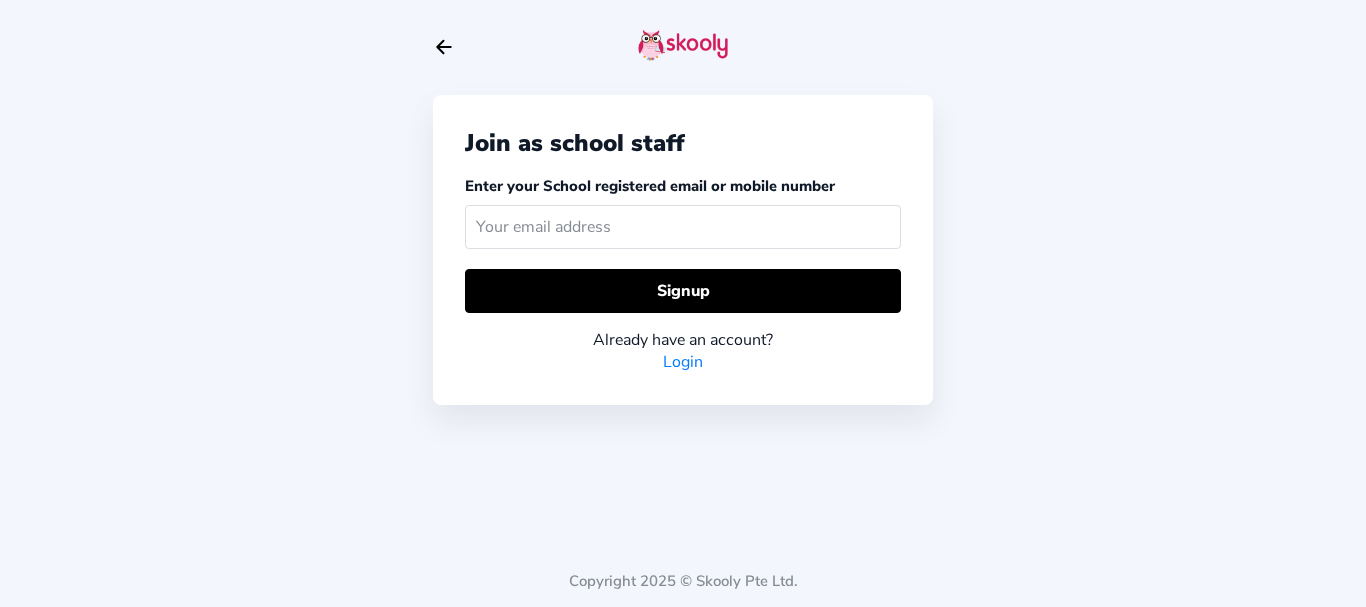 click 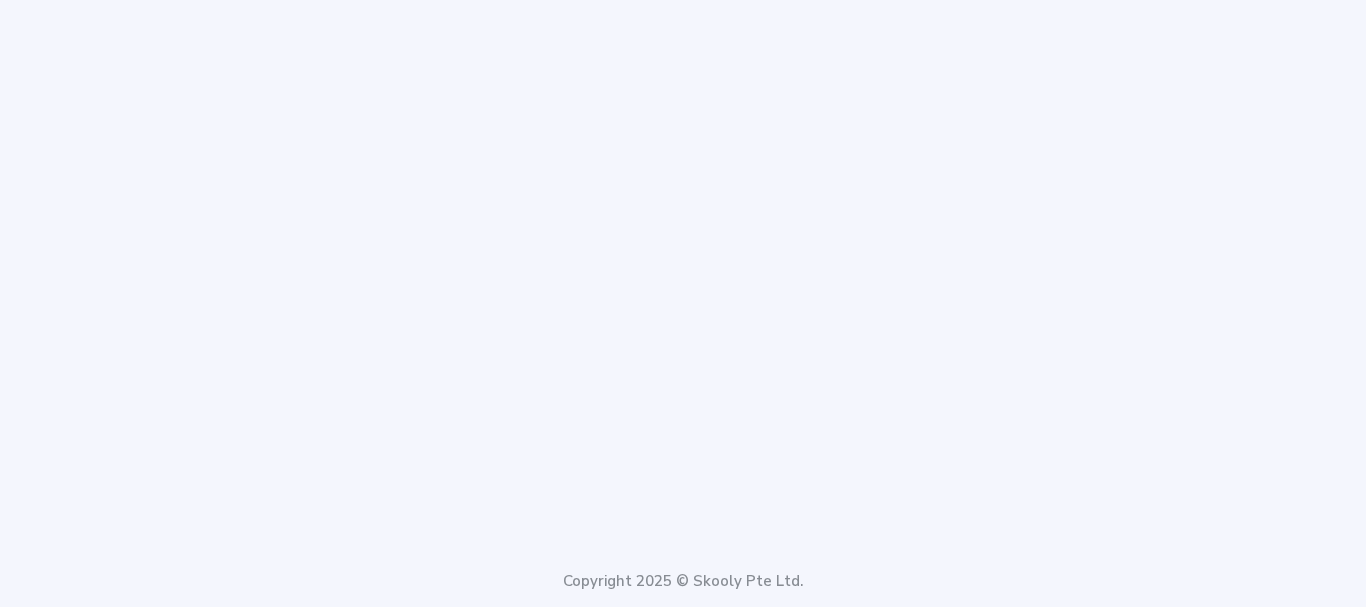 scroll, scrollTop: 0, scrollLeft: 0, axis: both 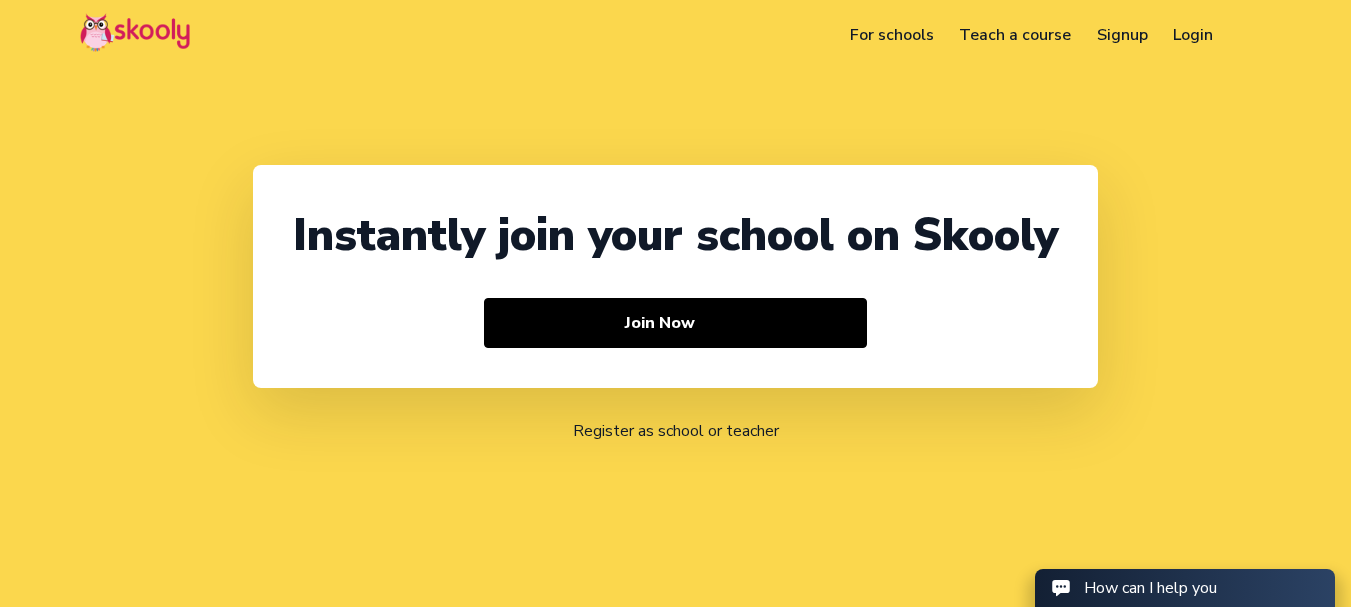select on "91" 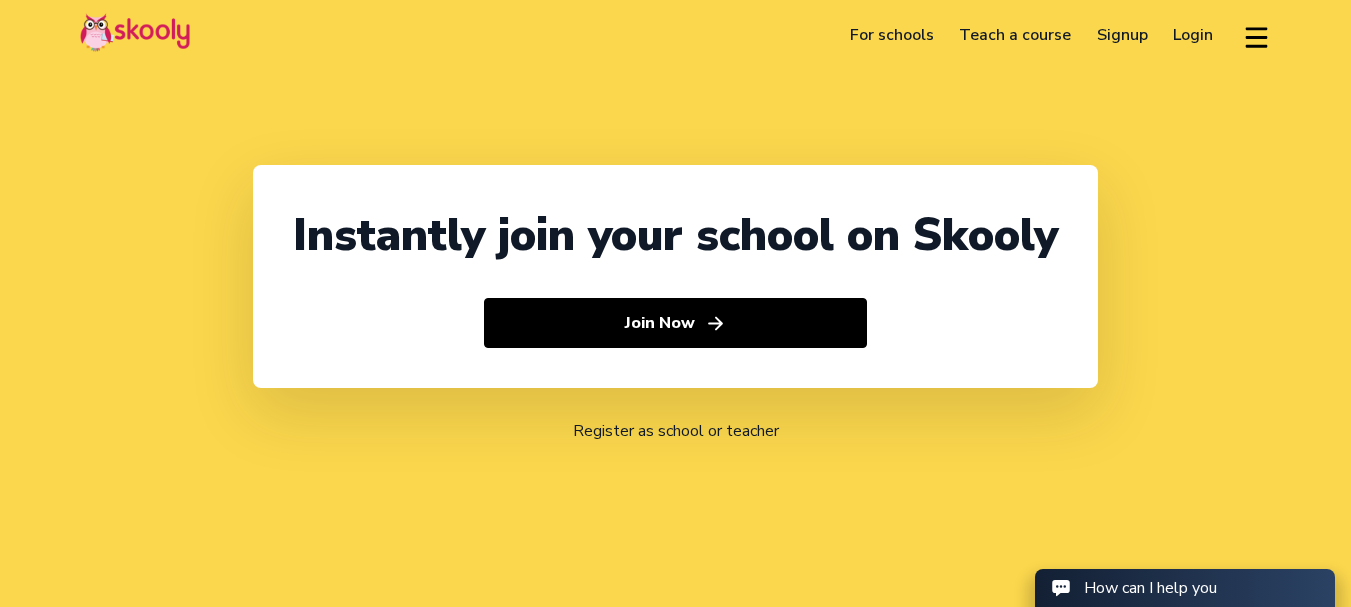 click on "Signup" 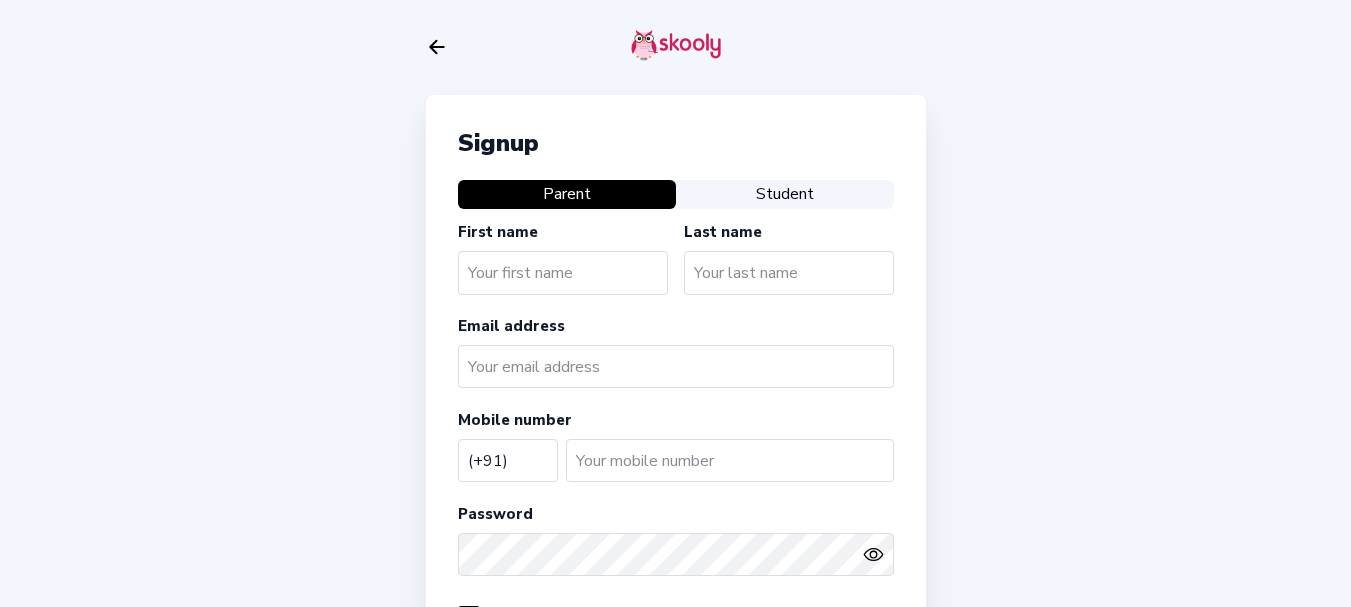 select on "IN" 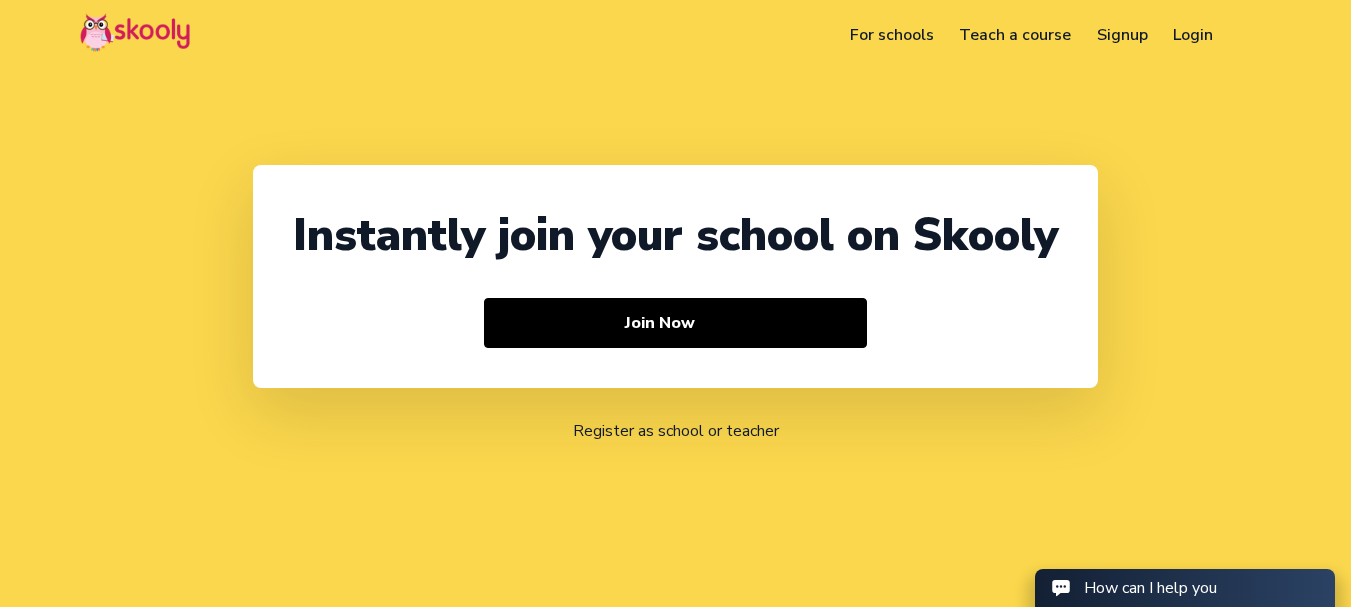 select on "91" 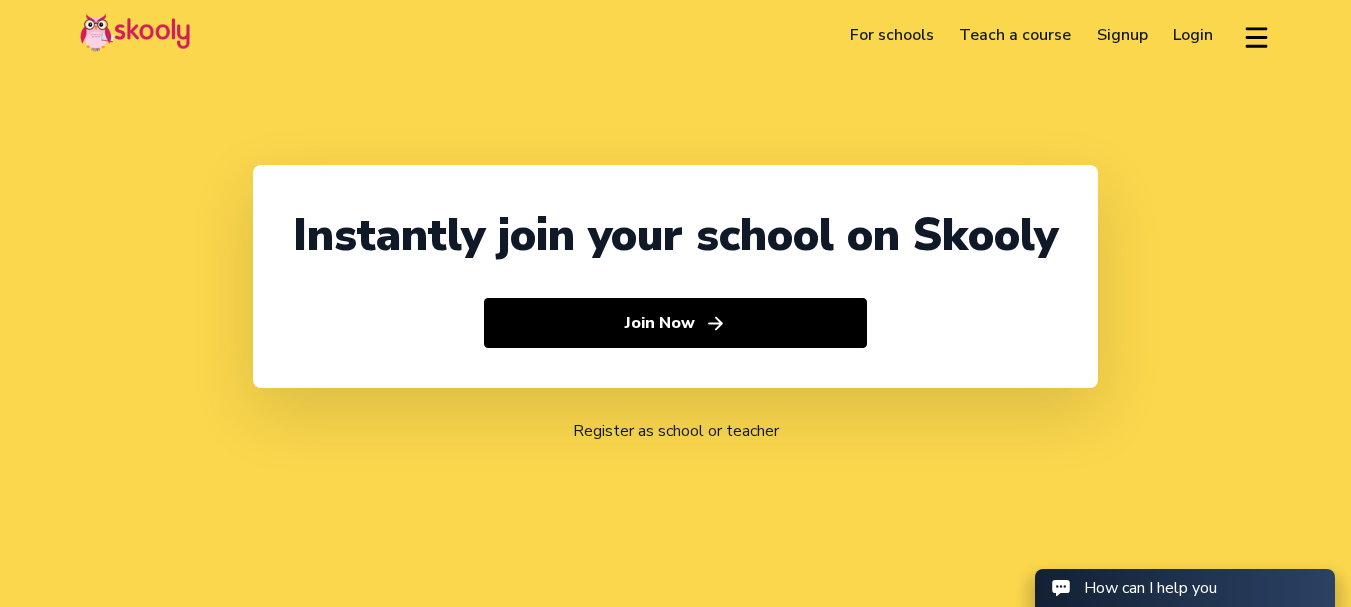 click on "For schools" 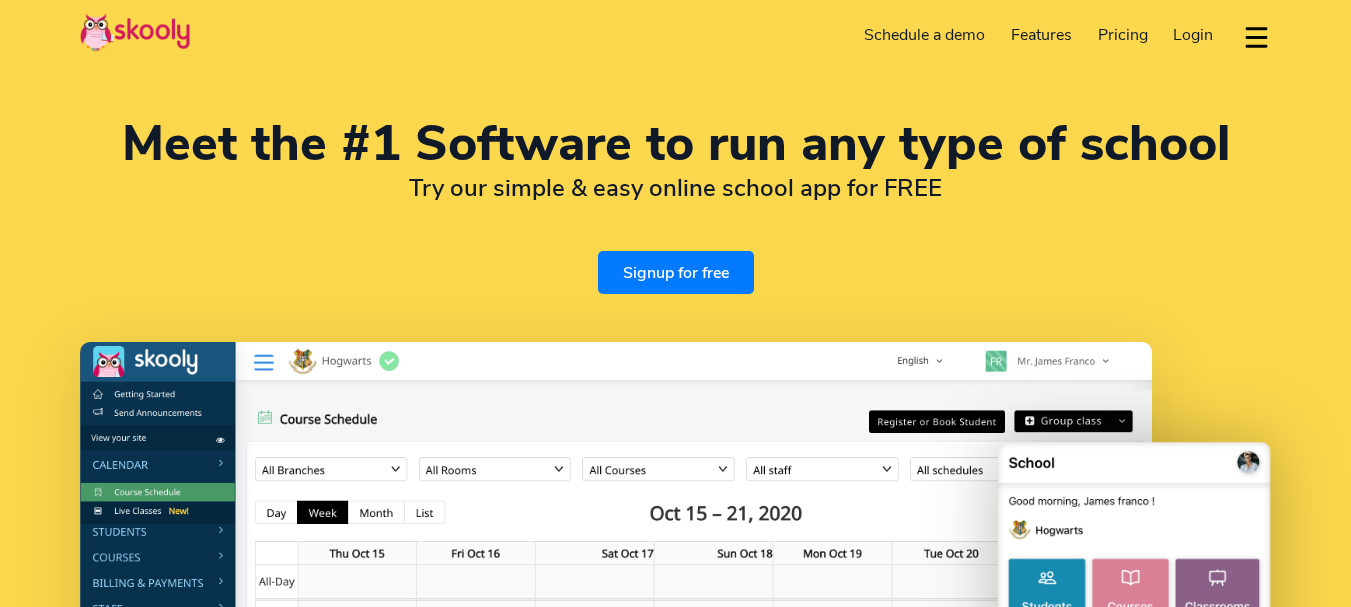 select on "en" 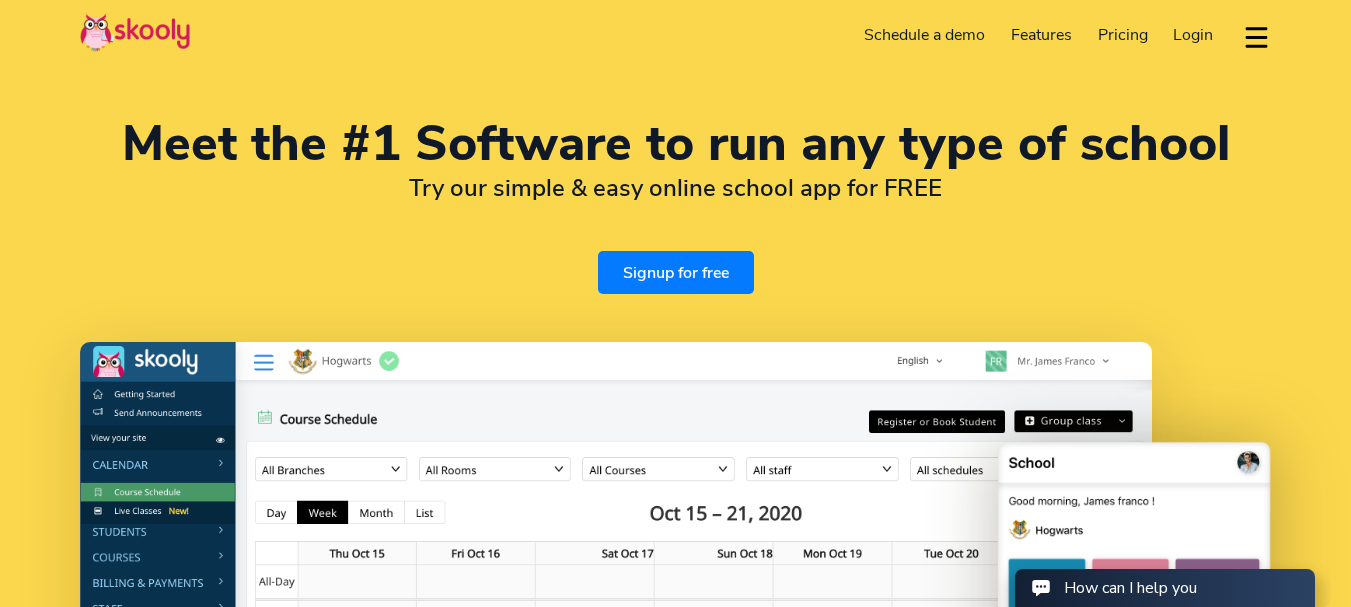 scroll, scrollTop: 0, scrollLeft: 0, axis: both 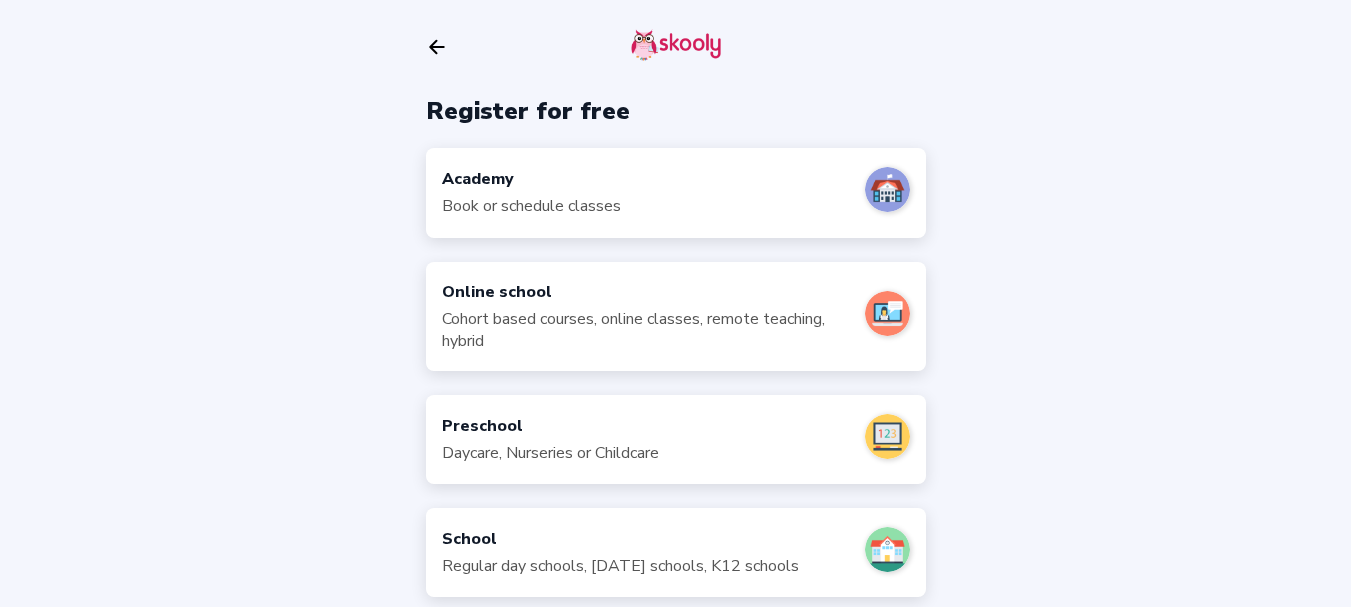 click on "Arrow Back" 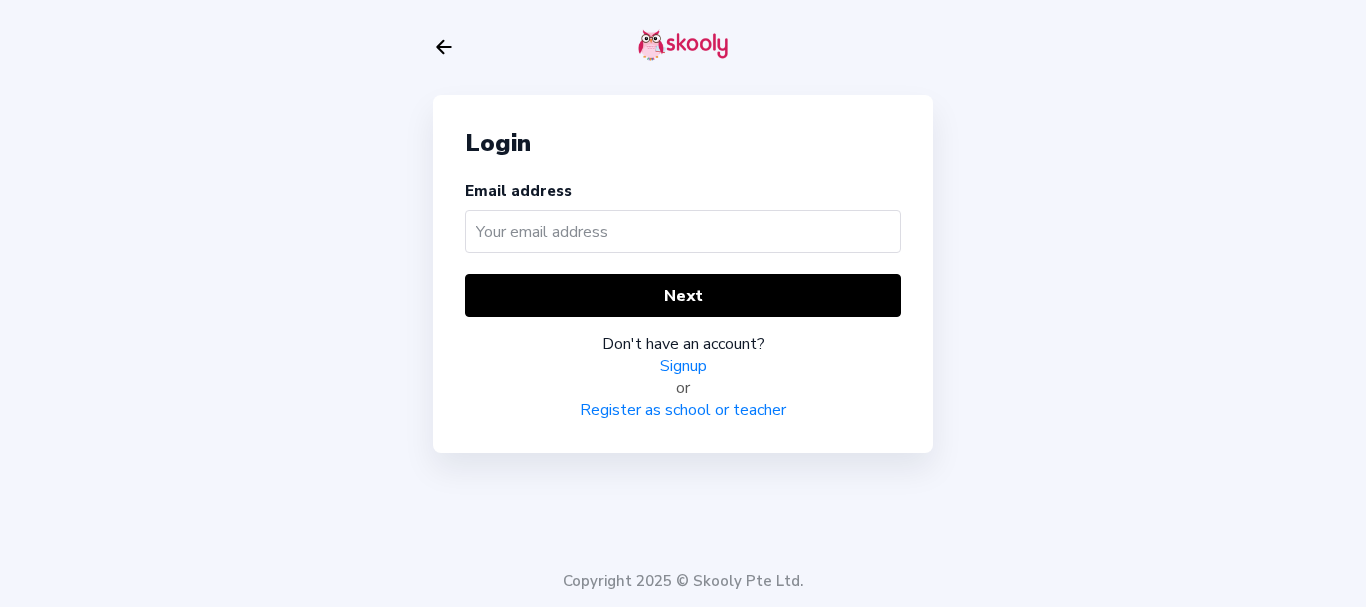 scroll, scrollTop: 0, scrollLeft: 0, axis: both 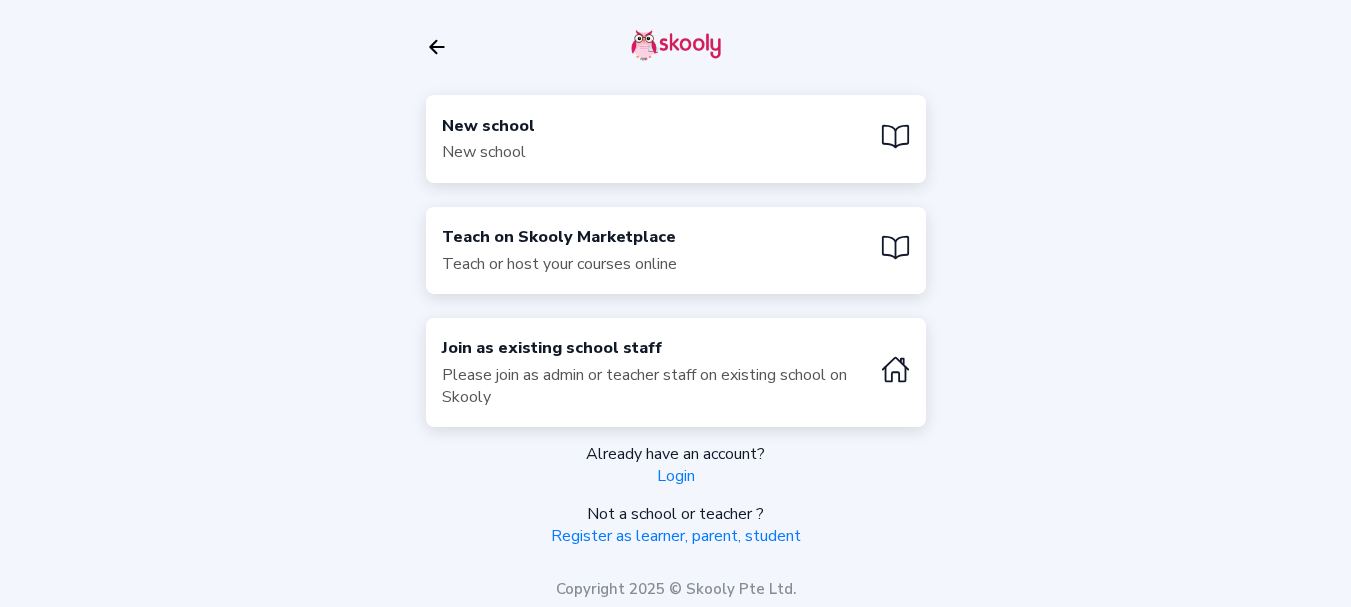 click on "Please join as admin or teacher staff on existing school on Skooly" 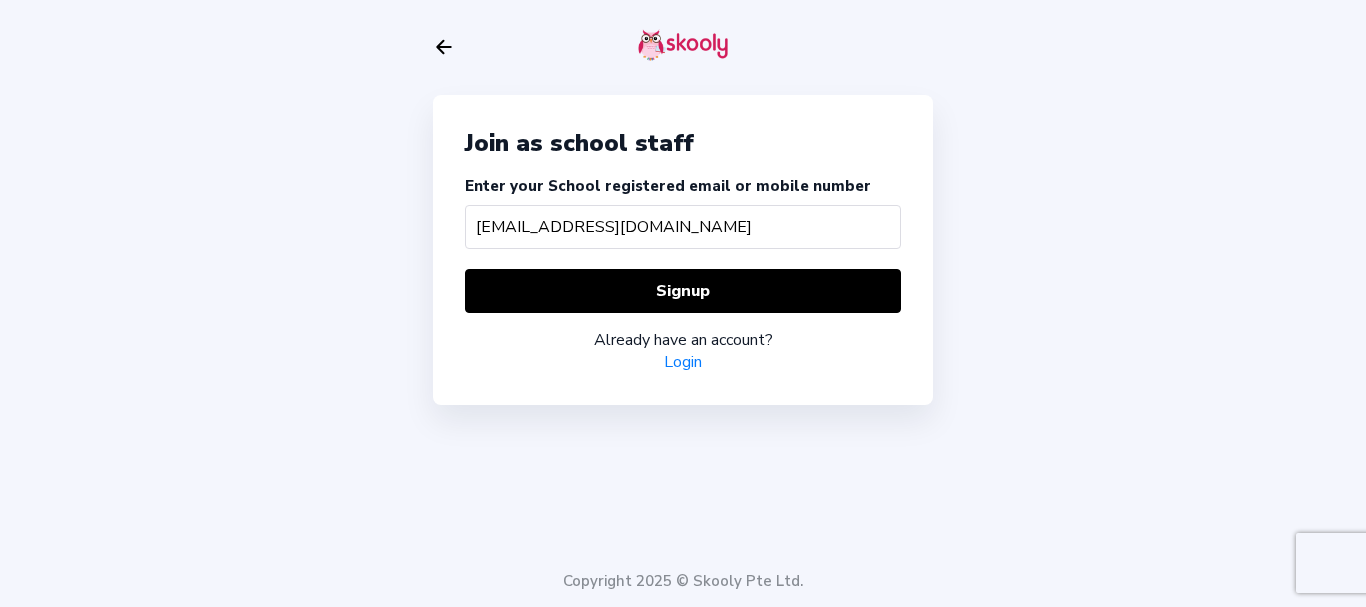 type on "[EMAIL_ADDRESS][DOMAIN_NAME]" 